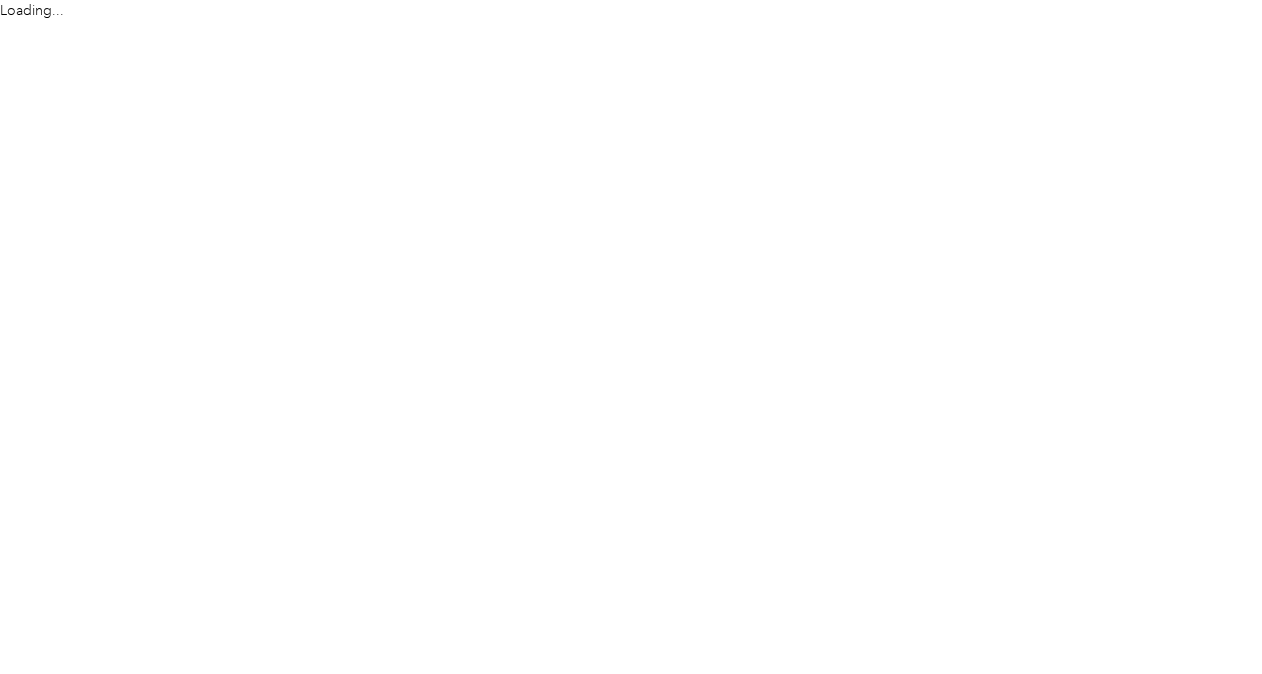 scroll, scrollTop: 0, scrollLeft: 0, axis: both 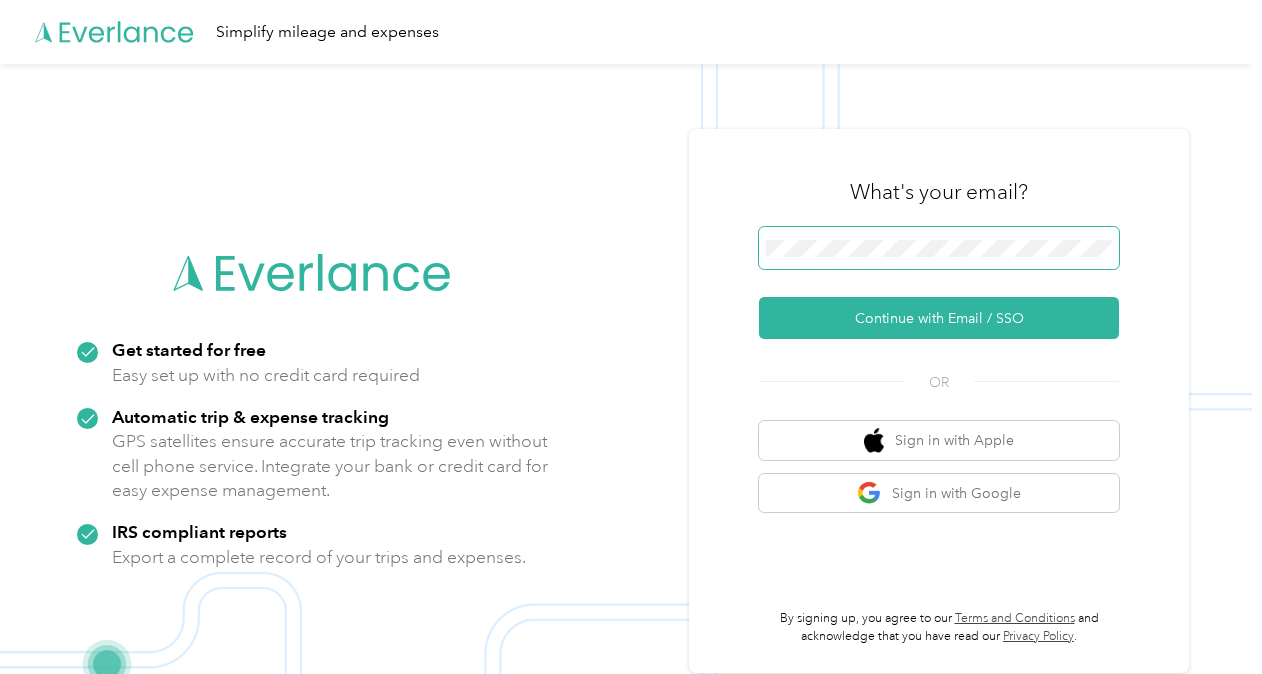 click at bounding box center [939, 248] 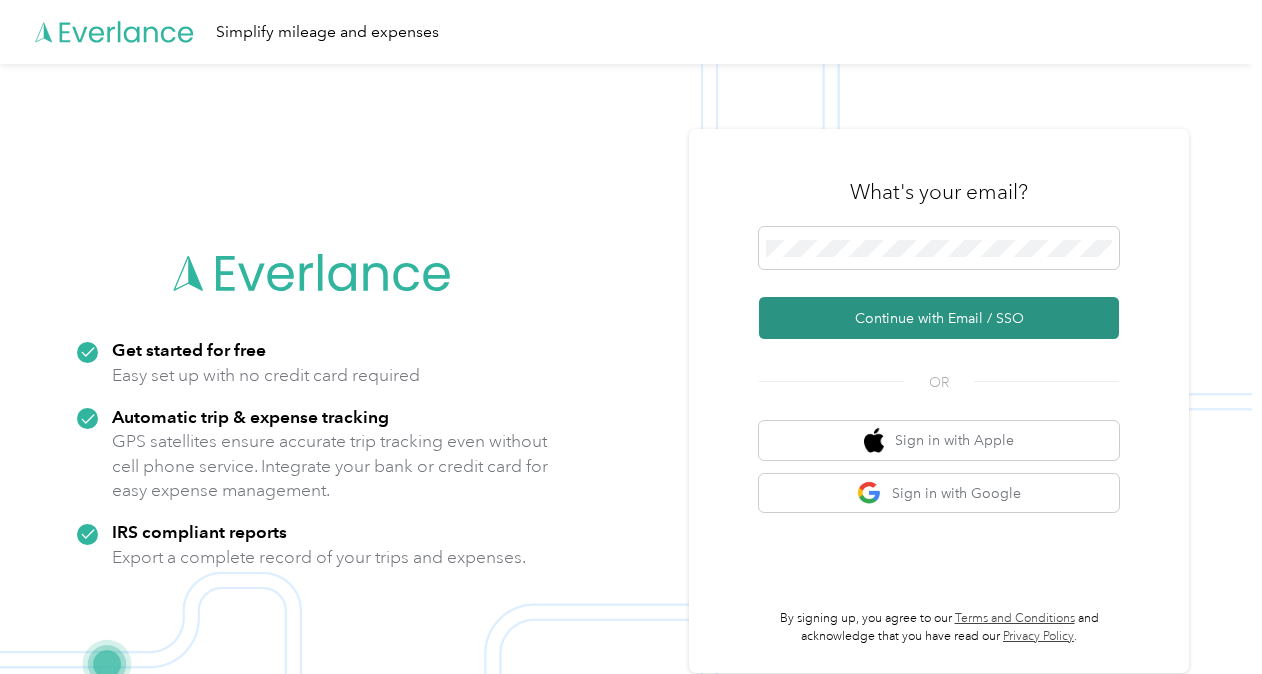 click on "Continue with Email / SSO" at bounding box center (939, 318) 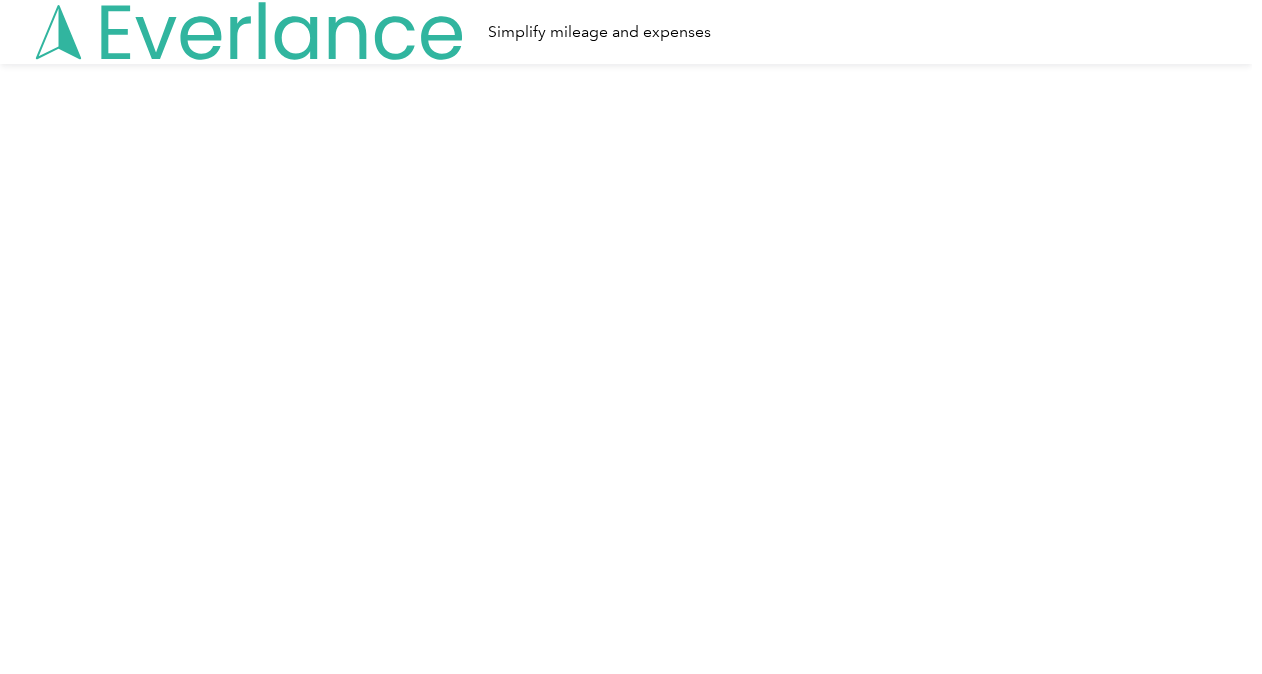 scroll, scrollTop: 0, scrollLeft: 0, axis: both 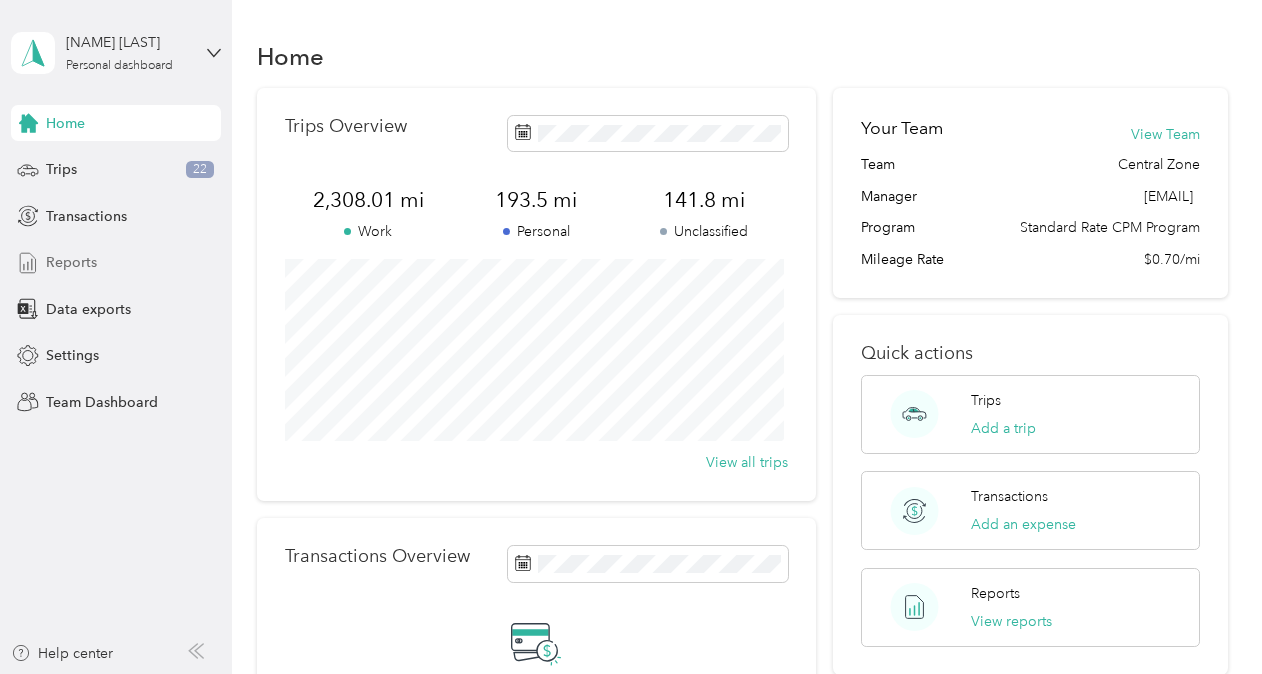 click on "Reports" at bounding box center (71, 262) 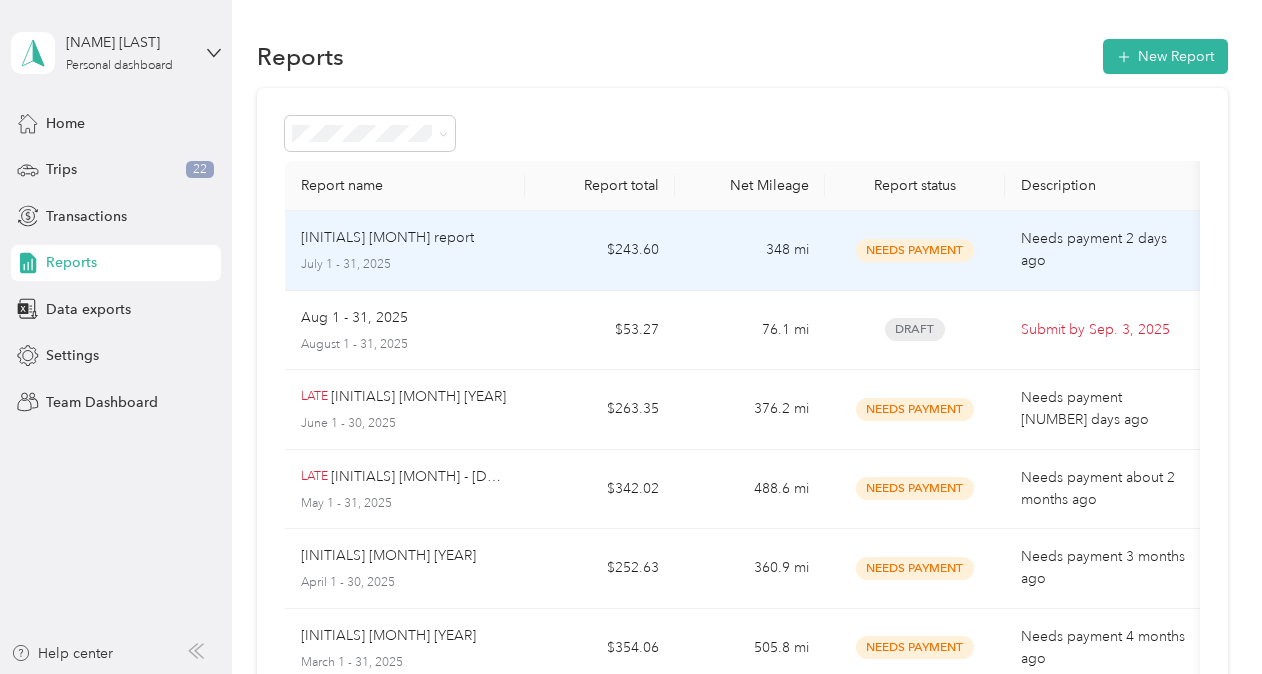 click on "[INITIALS] [MONTH] report" at bounding box center (405, 238) 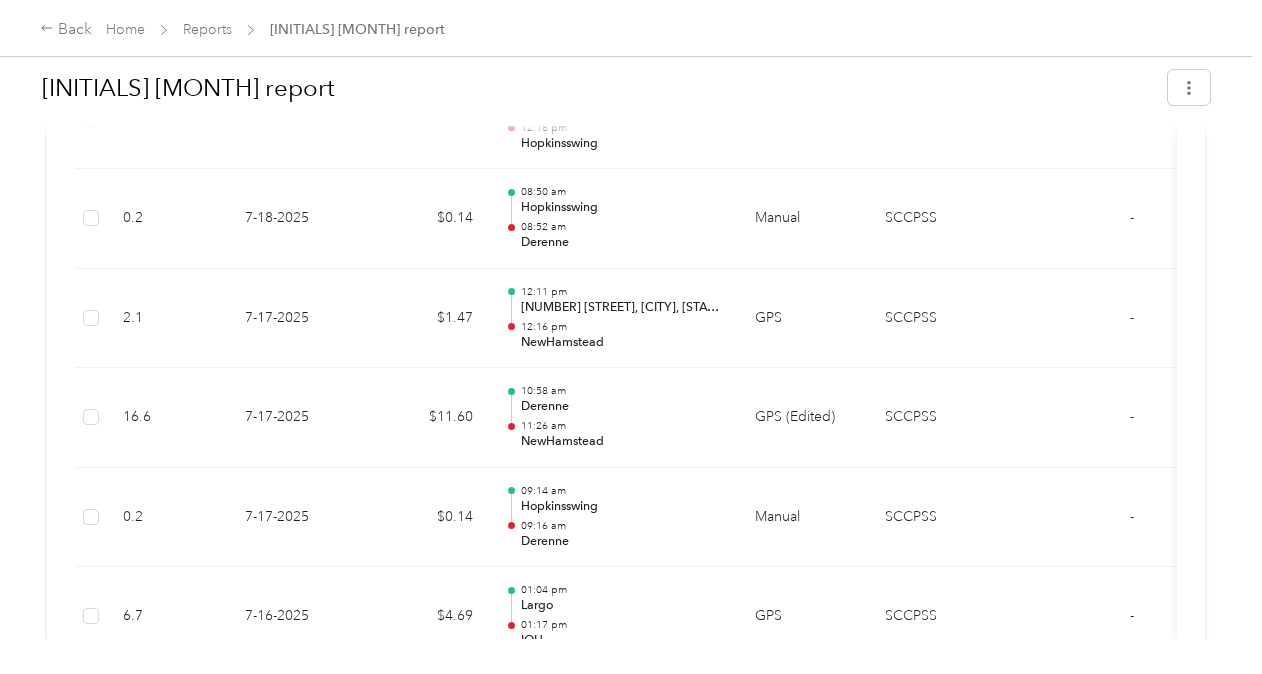 scroll, scrollTop: 3434, scrollLeft: 0, axis: vertical 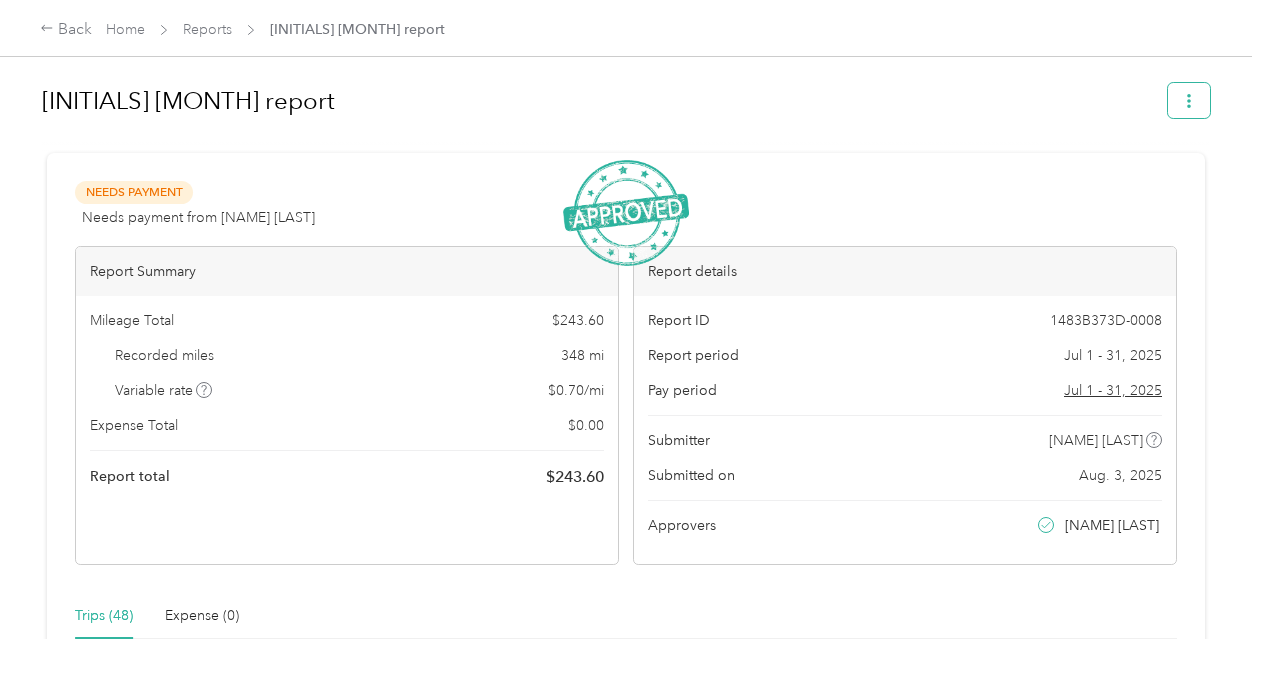 click at bounding box center (1189, 100) 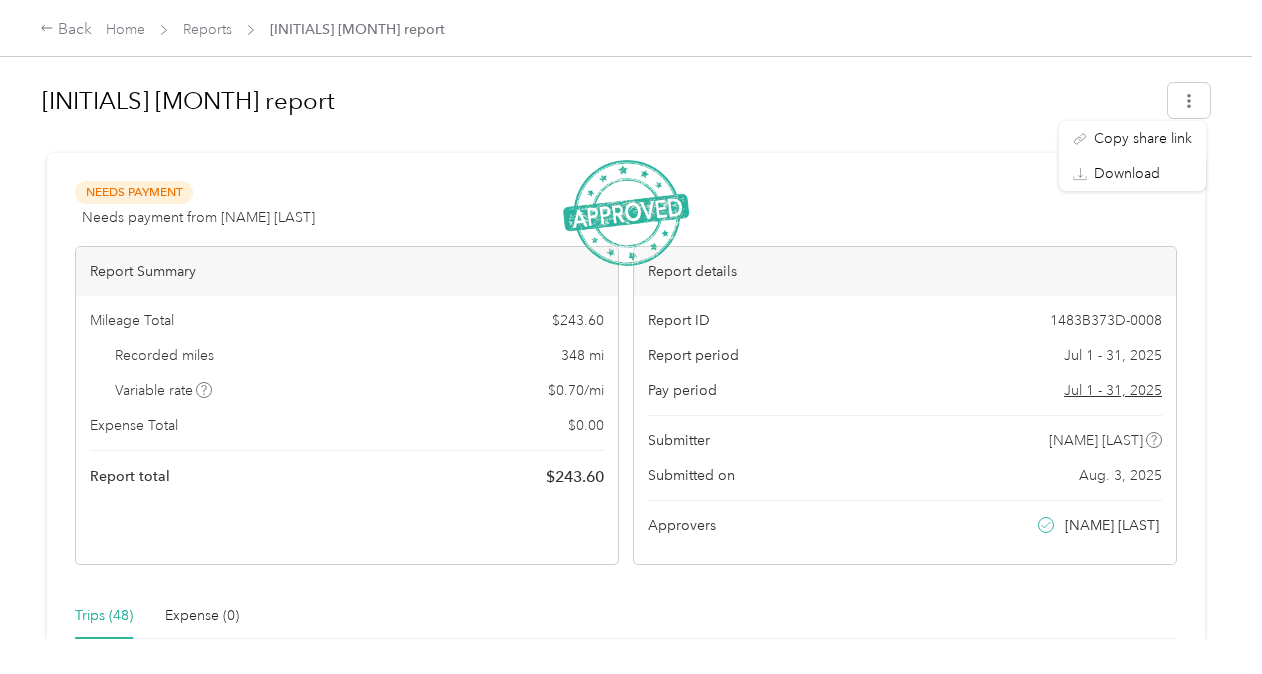 click on "[INITIALS] [MONTH] report" at bounding box center (598, 101) 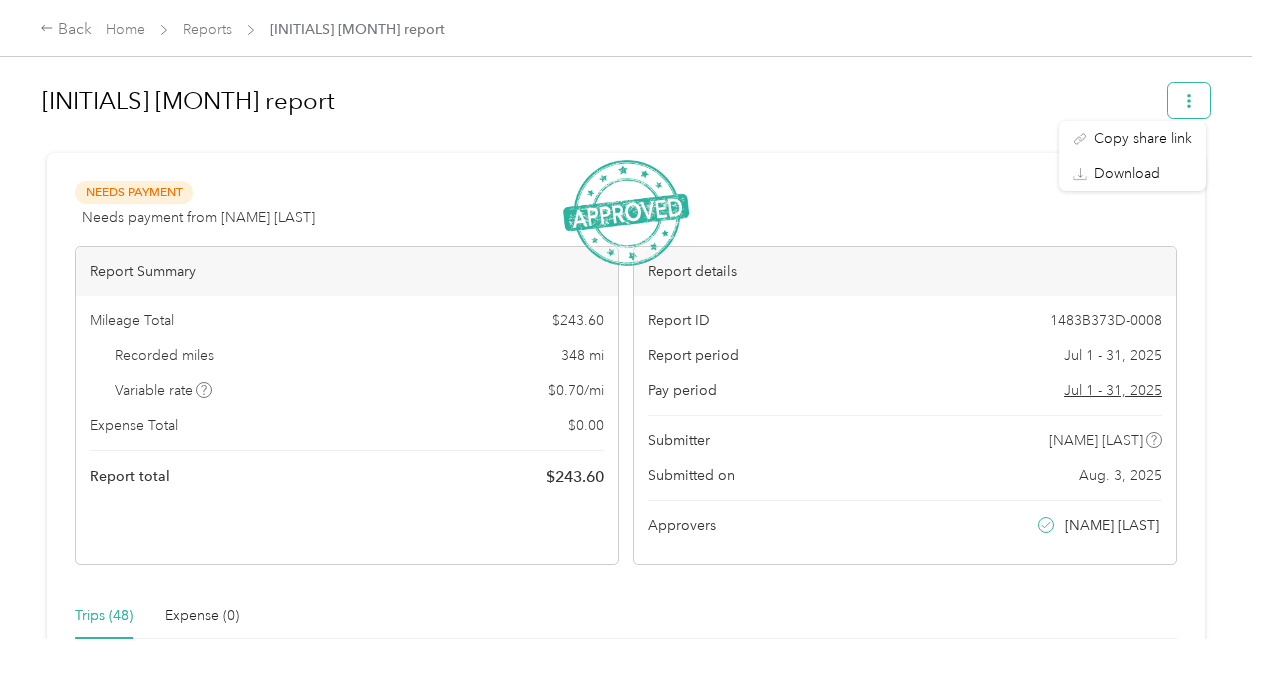 click at bounding box center [1189, 100] 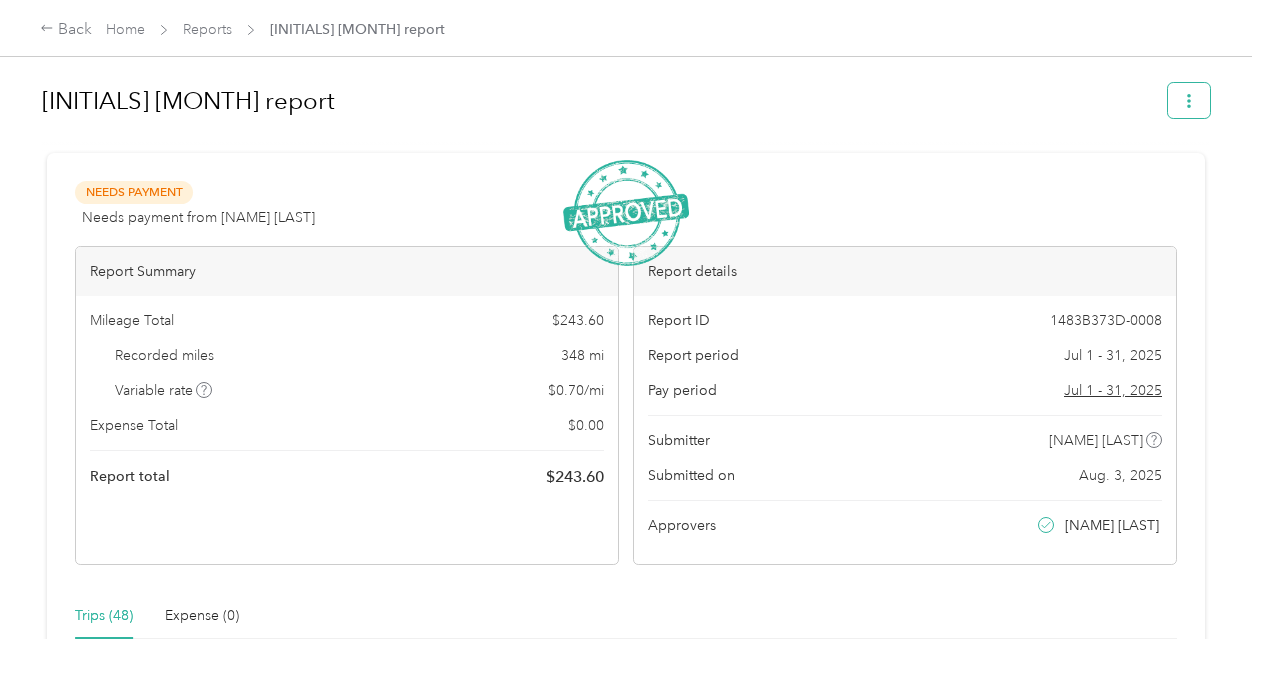 click at bounding box center (1189, 100) 